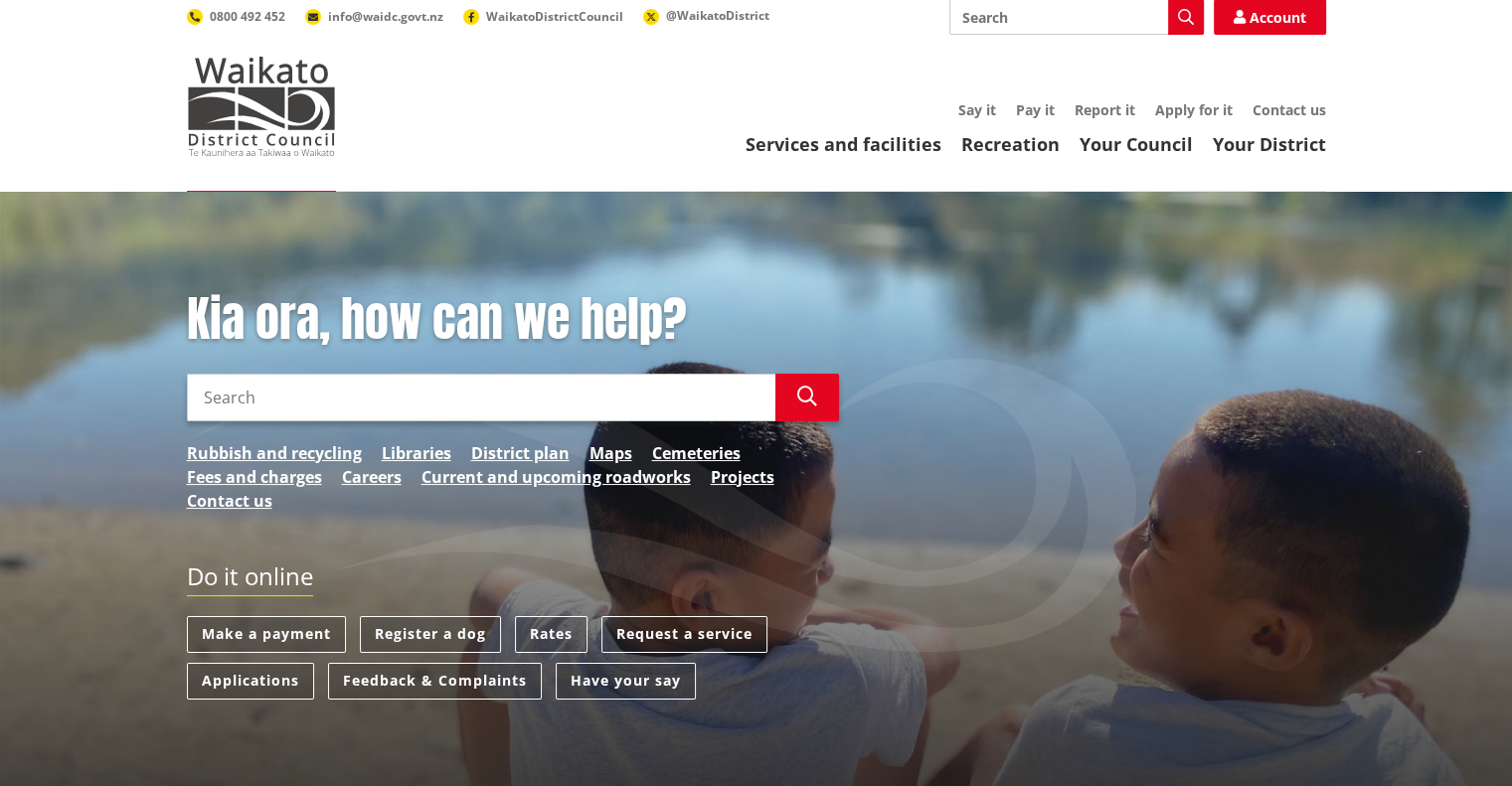 scroll, scrollTop: 0, scrollLeft: 0, axis: both 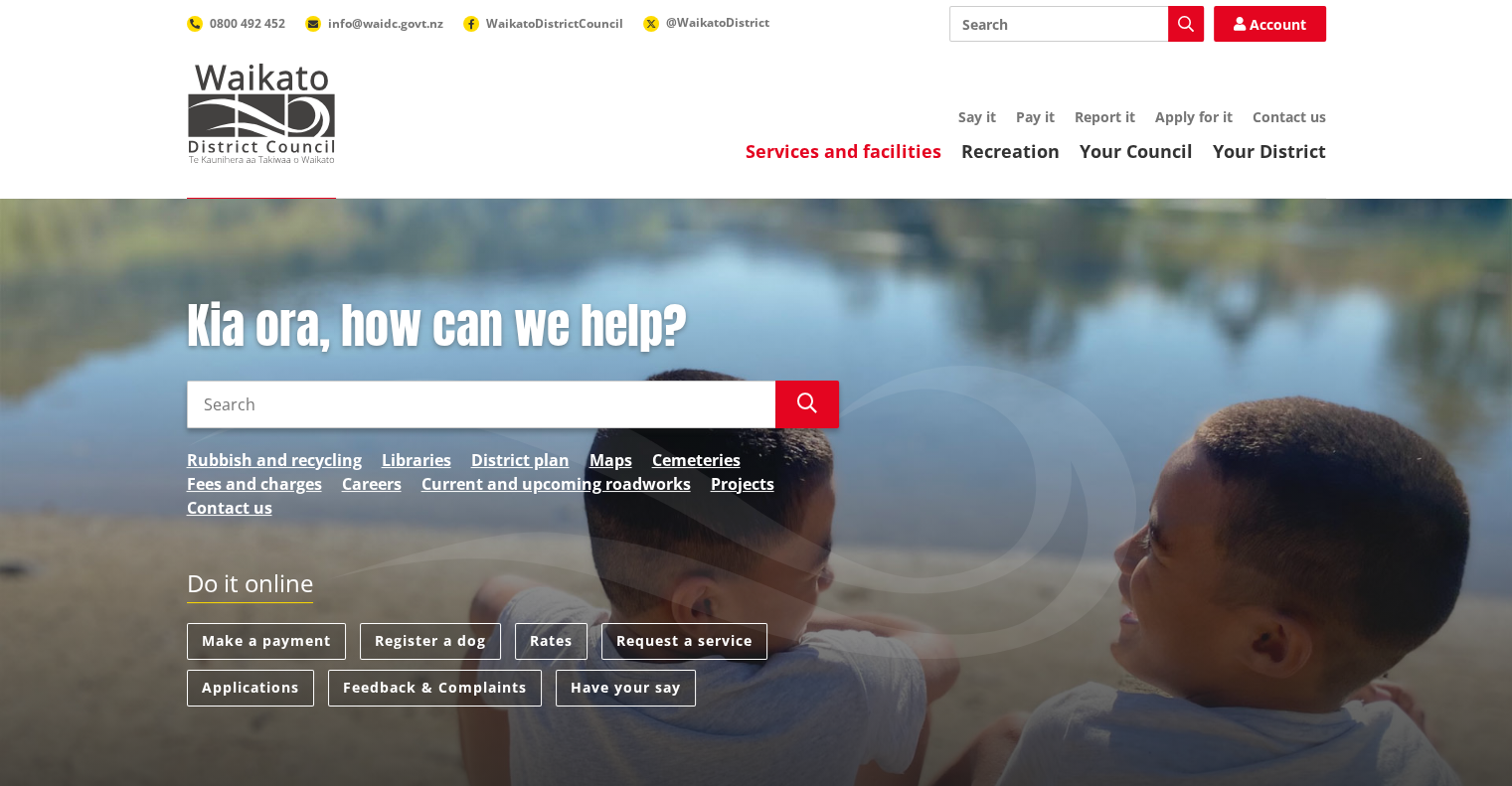 click on "Services and facilities" at bounding box center [843, 151] 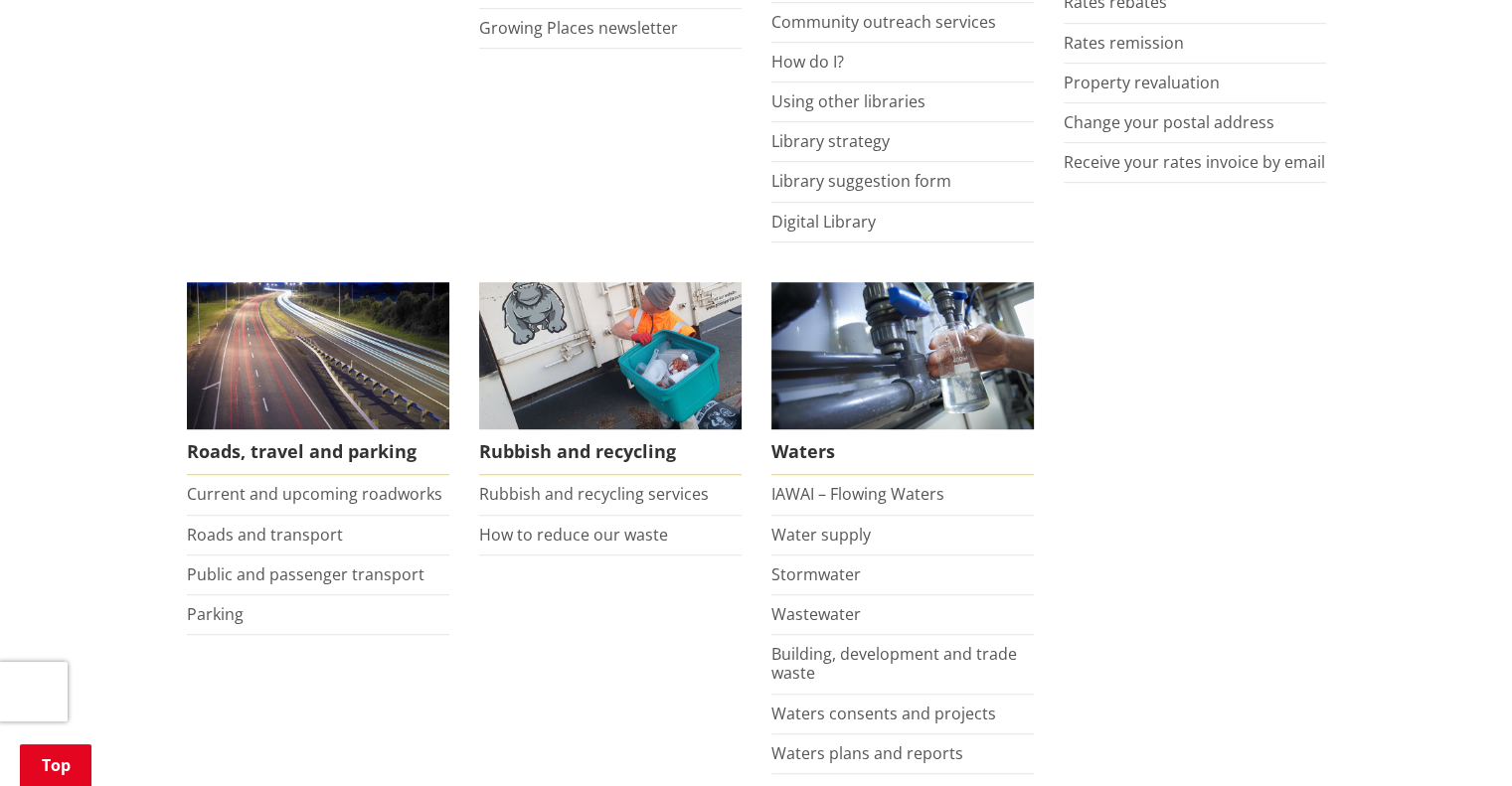 scroll, scrollTop: 1391, scrollLeft: 0, axis: vertical 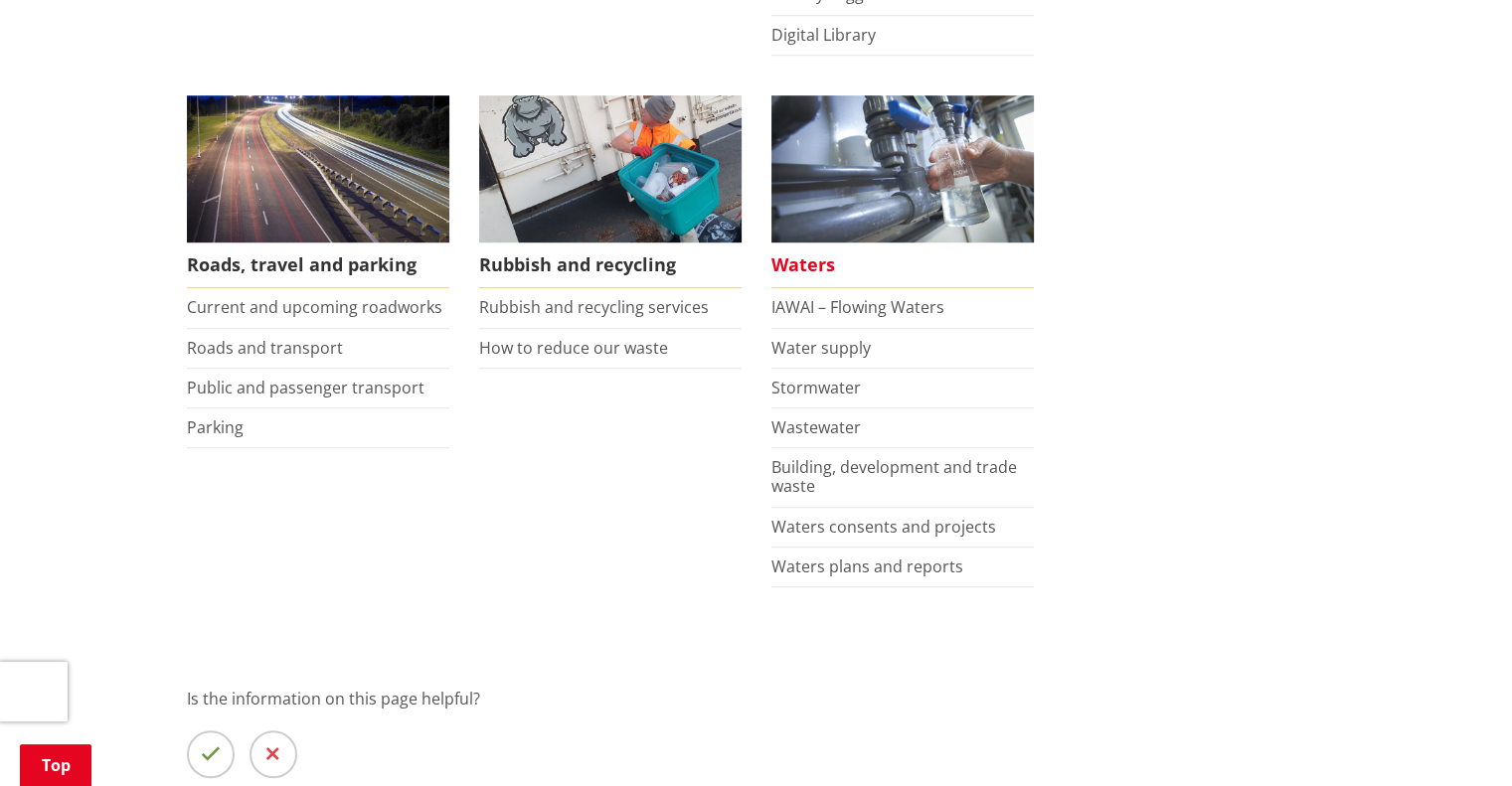 click on "Waters" at bounding box center (903, 265) 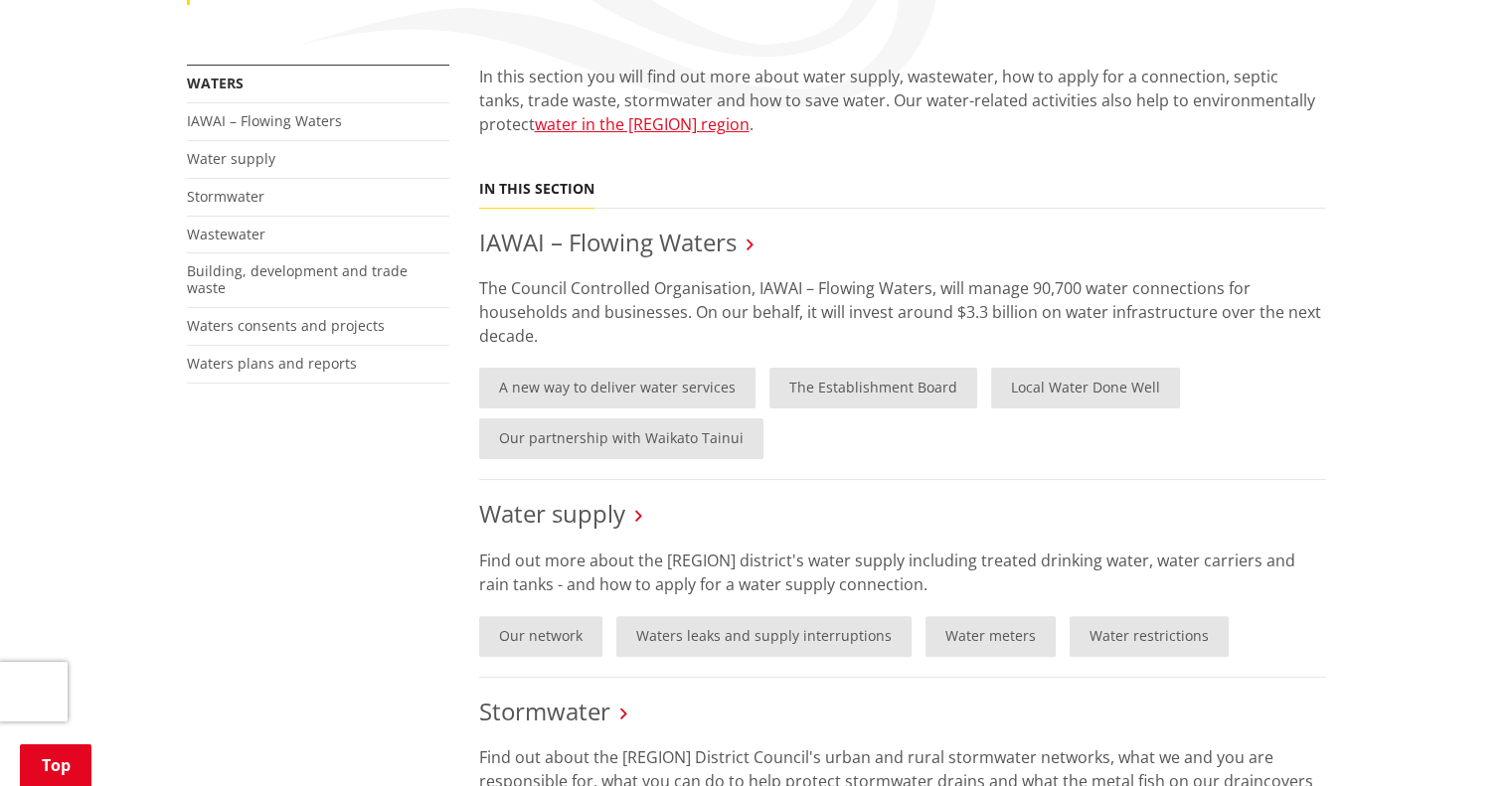scroll, scrollTop: 397, scrollLeft: 0, axis: vertical 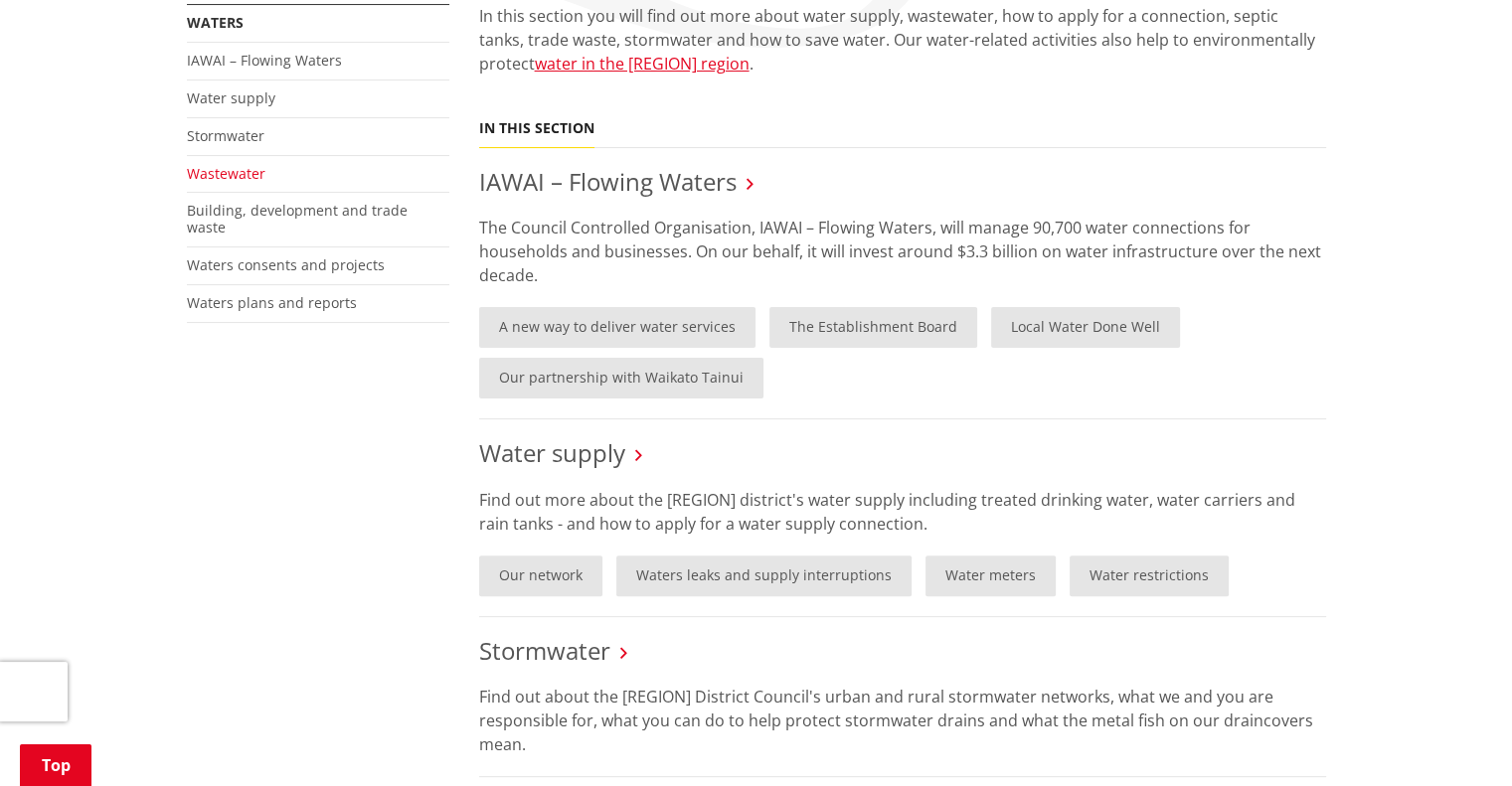click on "Wastewater" at bounding box center (226, 173) 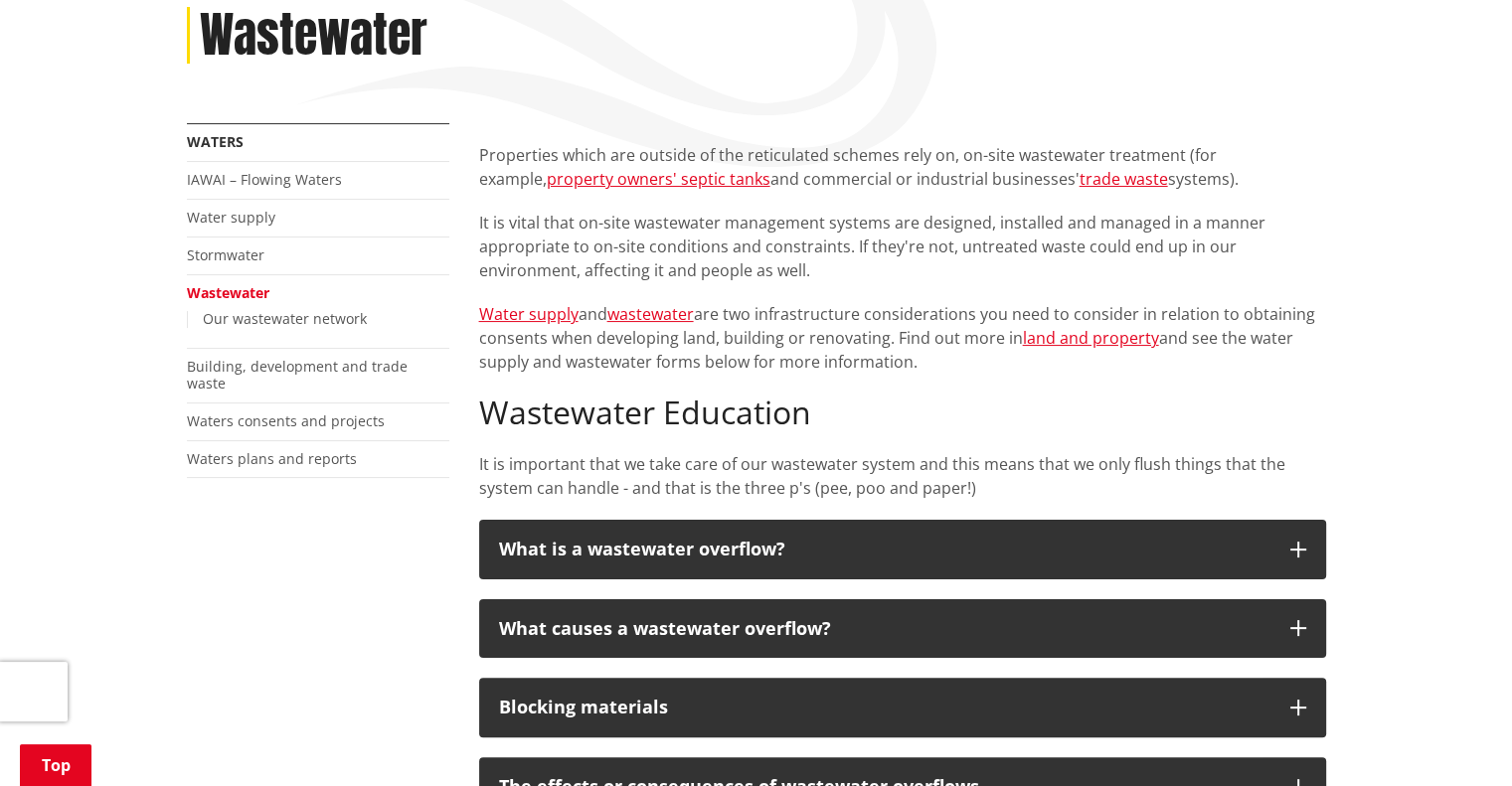 scroll, scrollTop: 298, scrollLeft: 0, axis: vertical 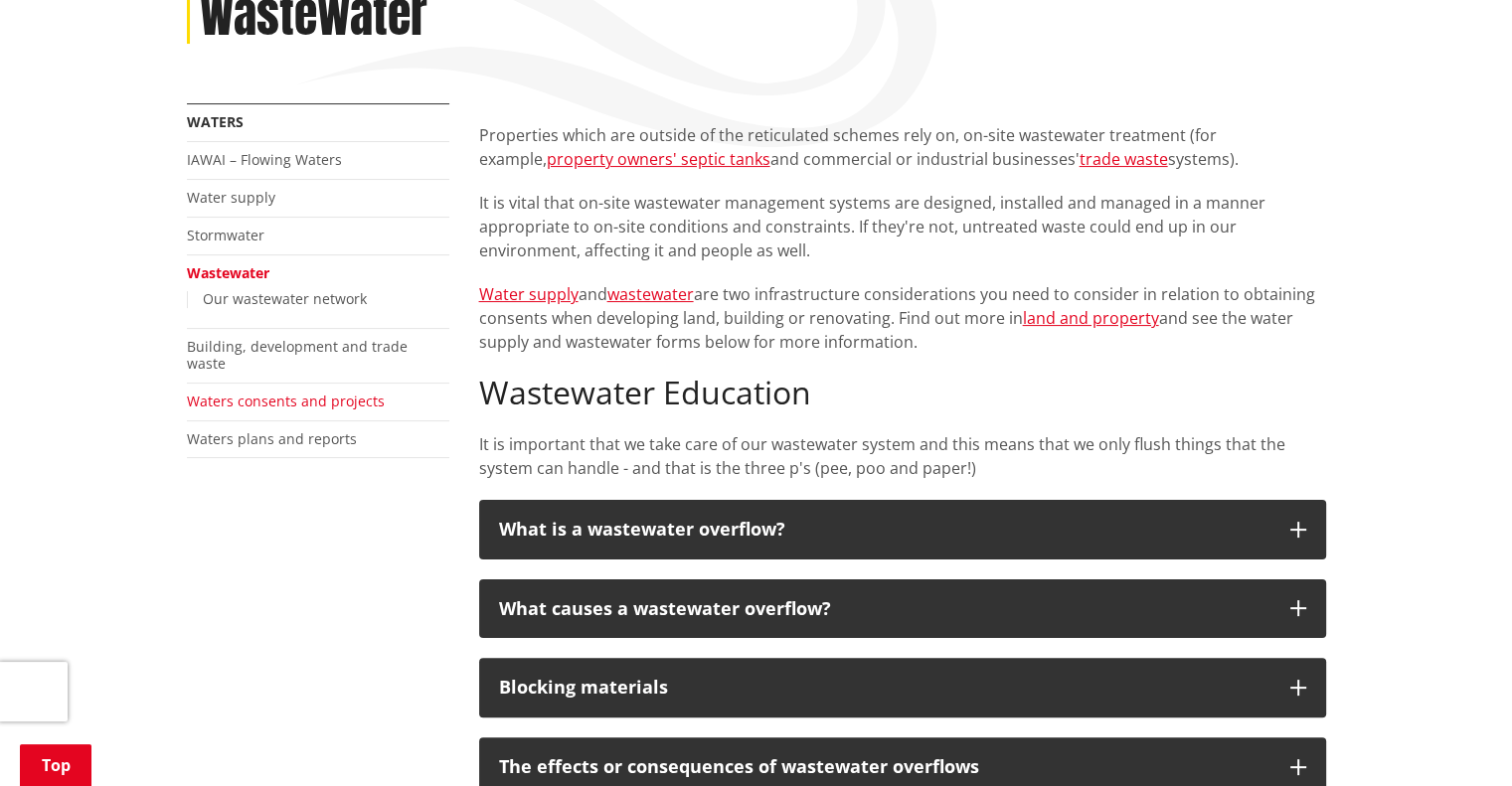 click on "Waters consents and projects" at bounding box center (285, 400) 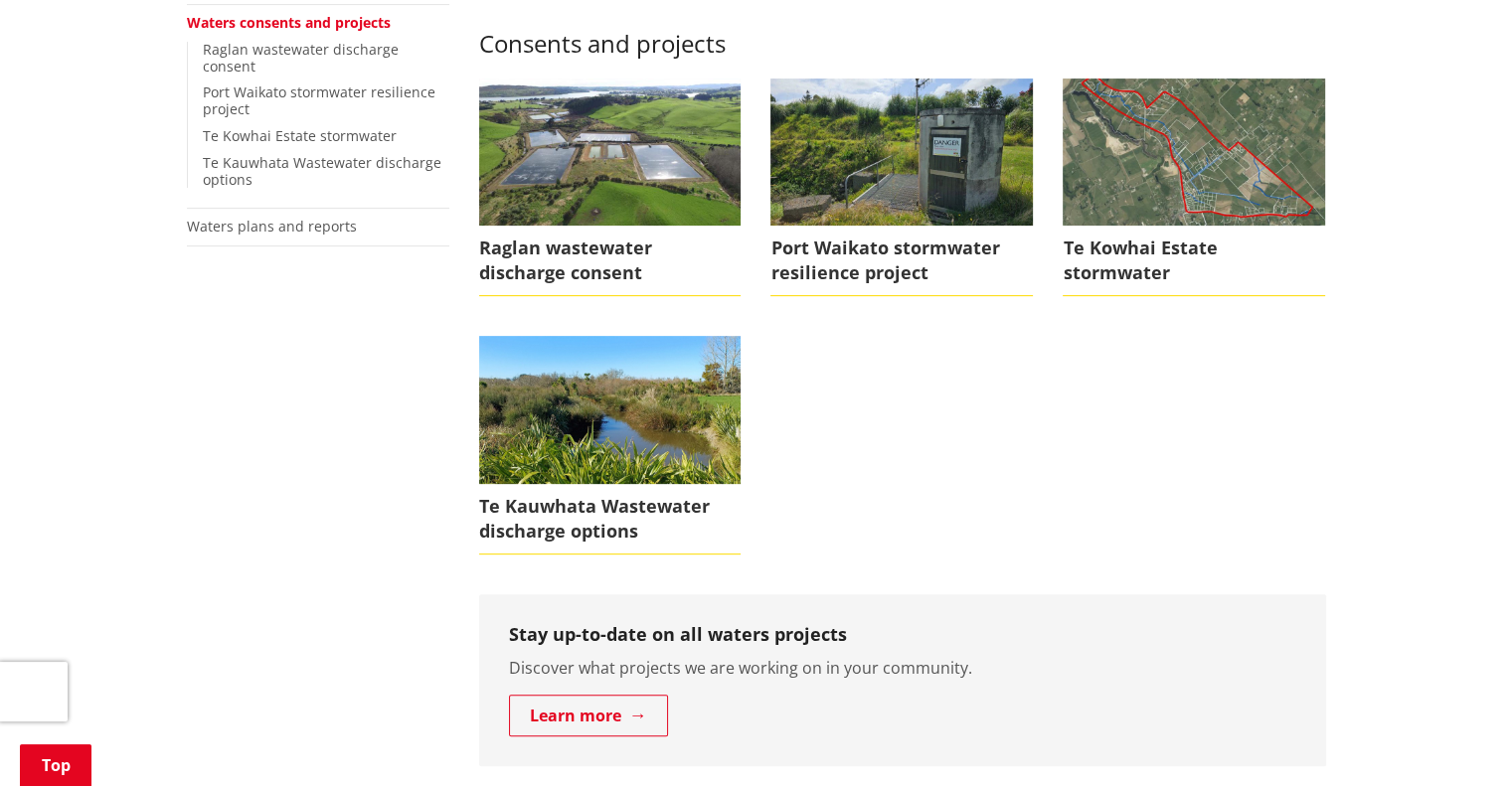 scroll, scrollTop: 696, scrollLeft: 0, axis: vertical 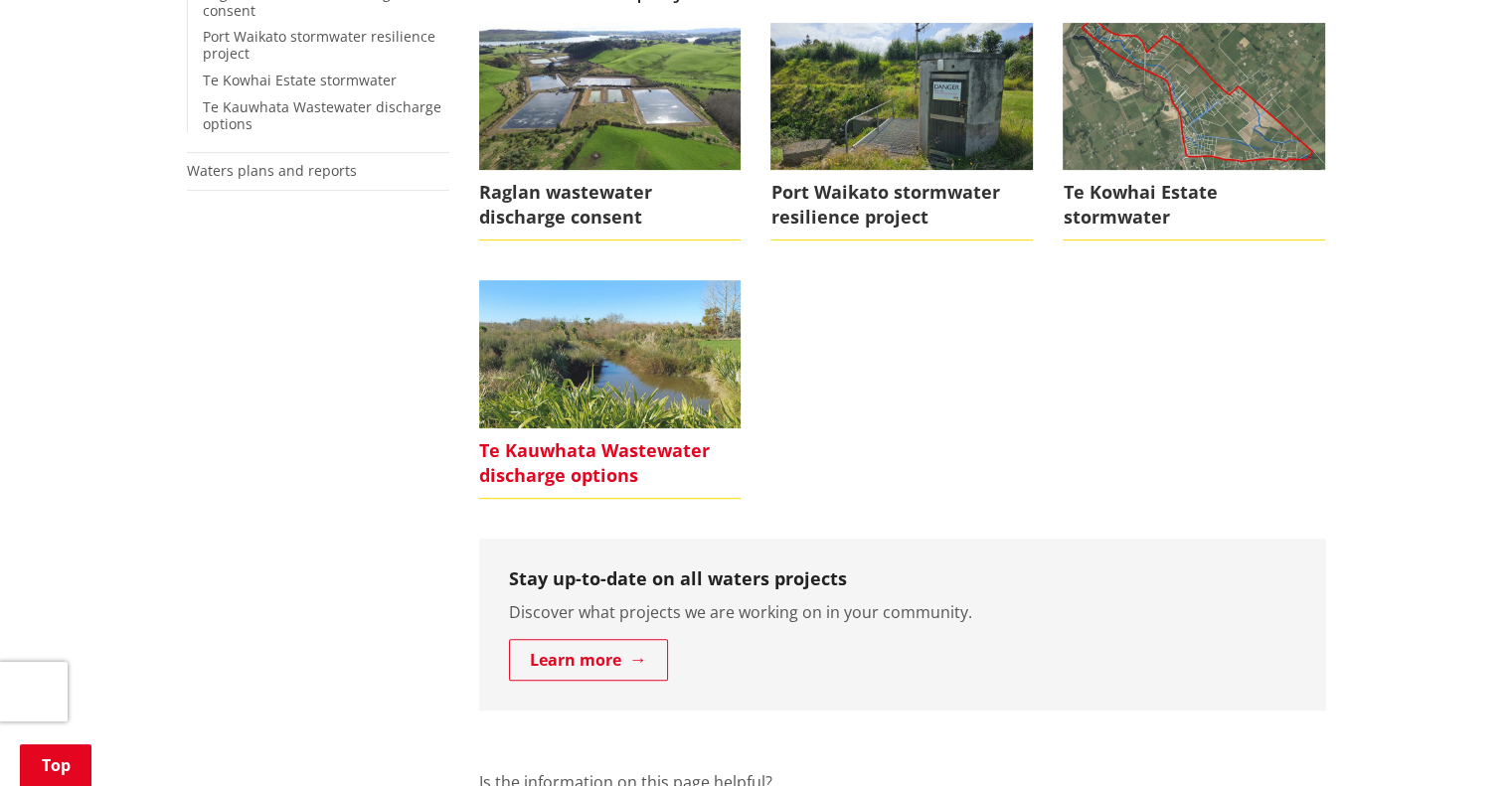 click on "Te Kauwhata Wastewater discharge options" at bounding box center [610, 463] 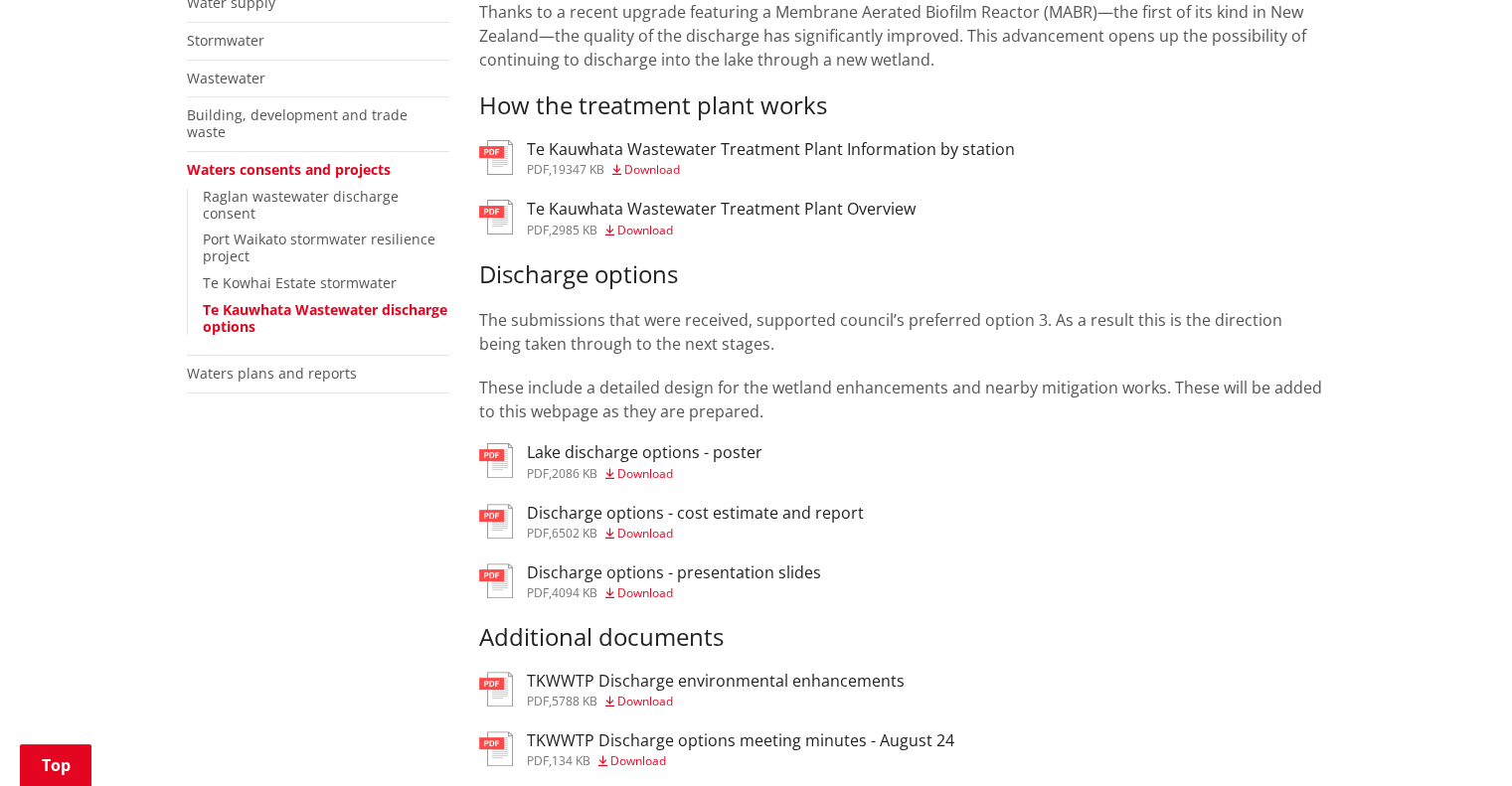 scroll, scrollTop: 497, scrollLeft: 0, axis: vertical 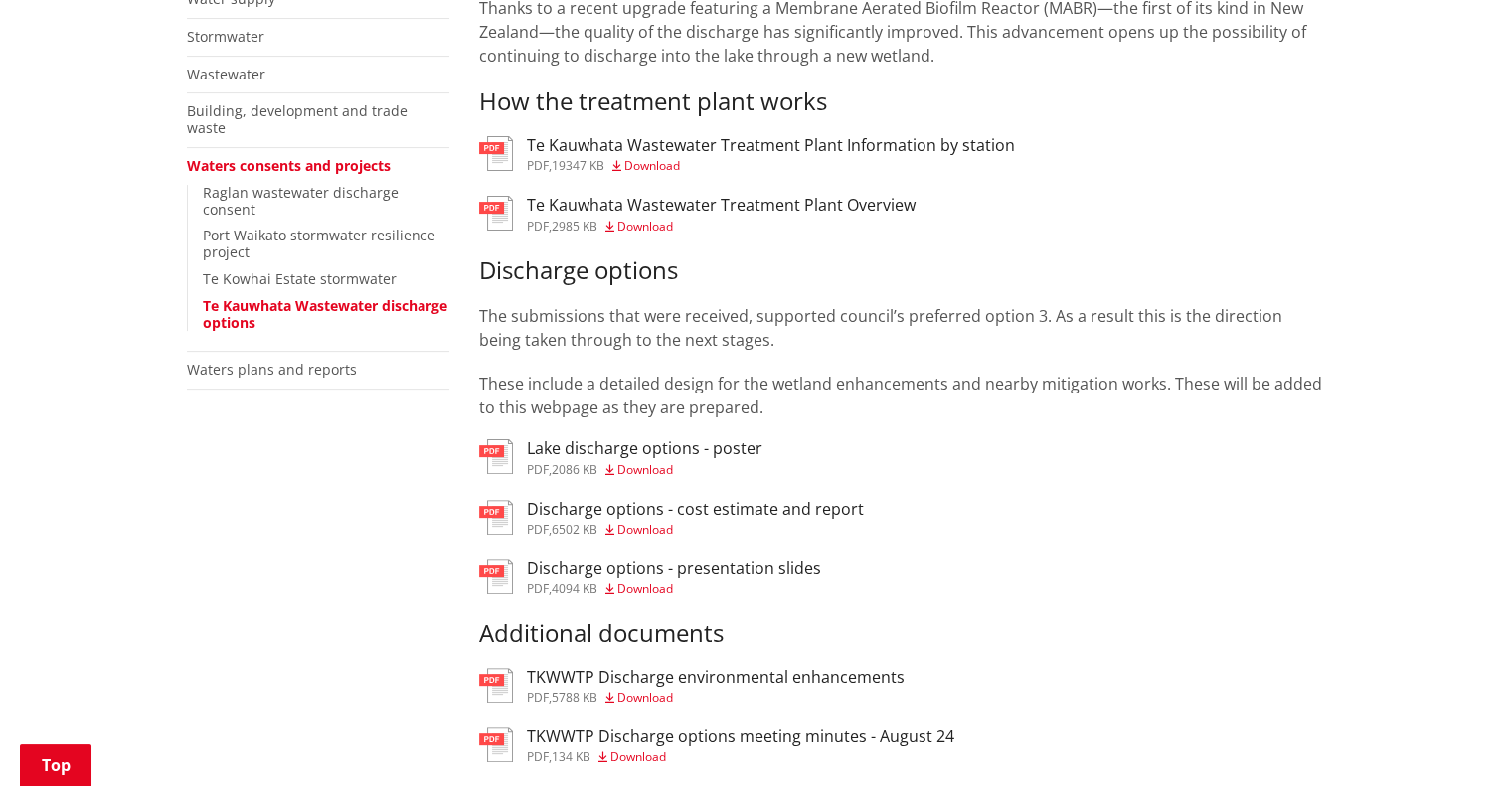 click on "Te Kauwhata Wastewater Treatment Plant Information by station" at bounding box center (770, 145) 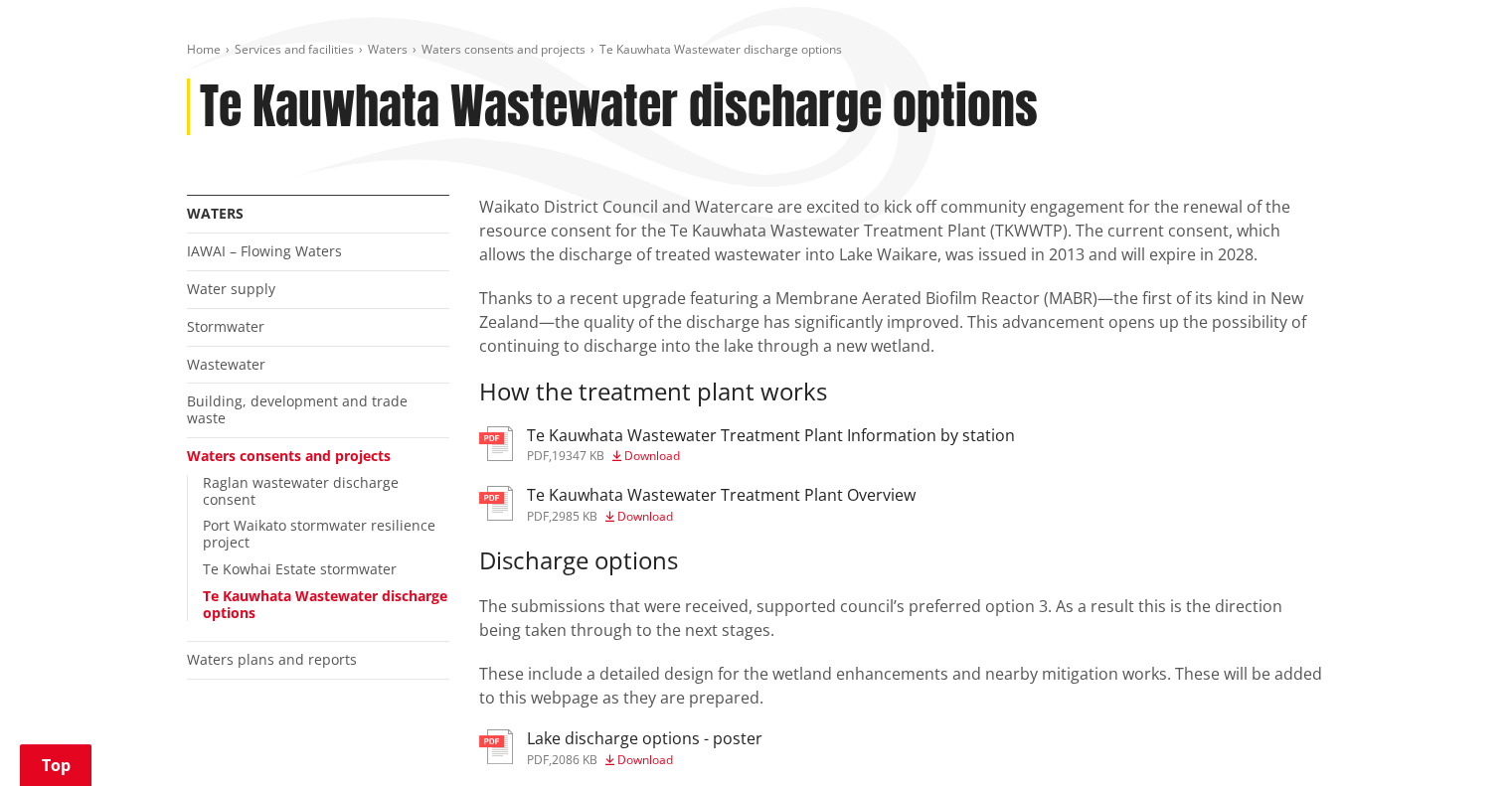 scroll, scrollTop: 199, scrollLeft: 0, axis: vertical 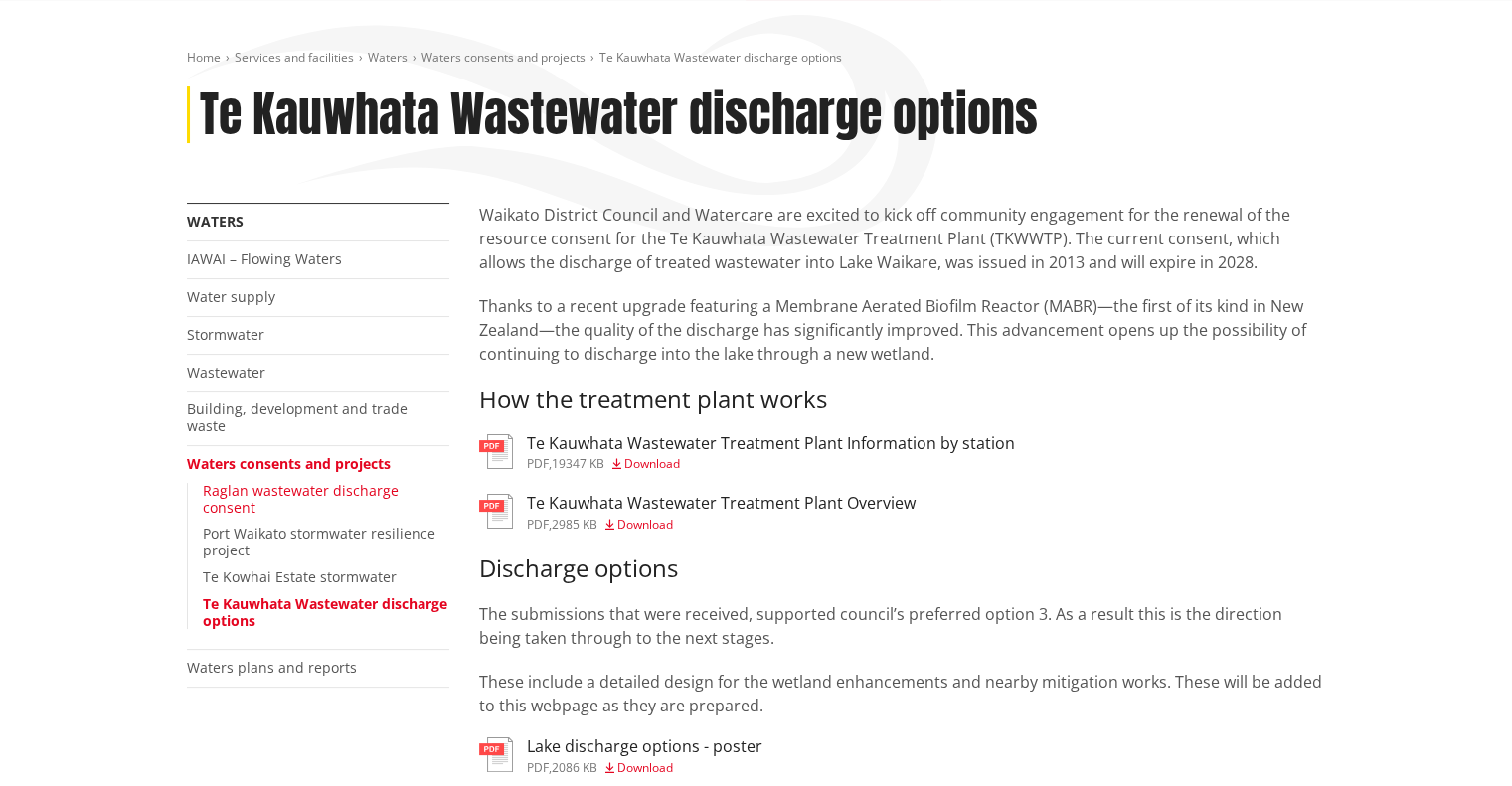 click on "Raglan wastewater discharge consent" at bounding box center (300, 499) 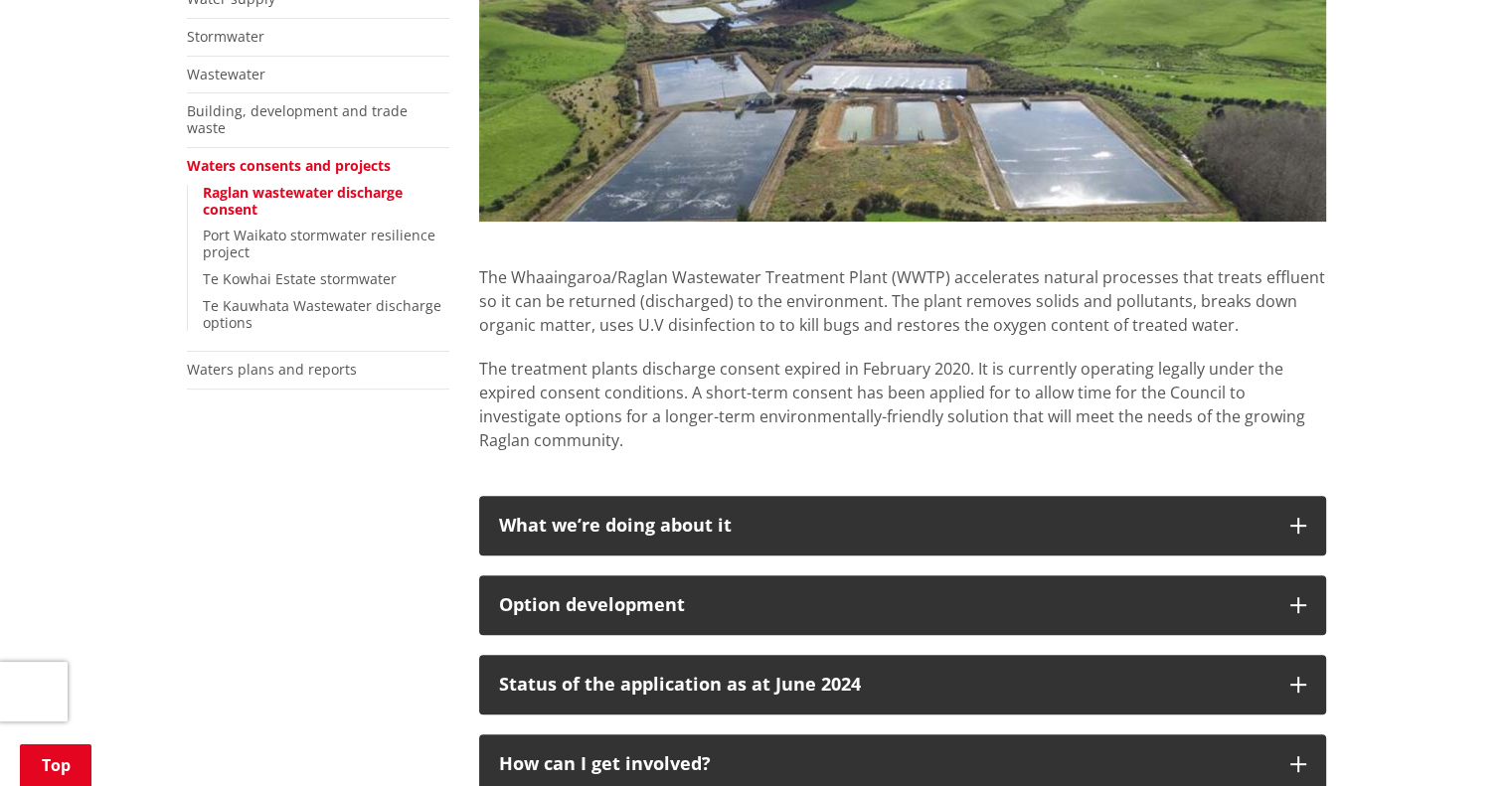 scroll, scrollTop: 0, scrollLeft: 0, axis: both 